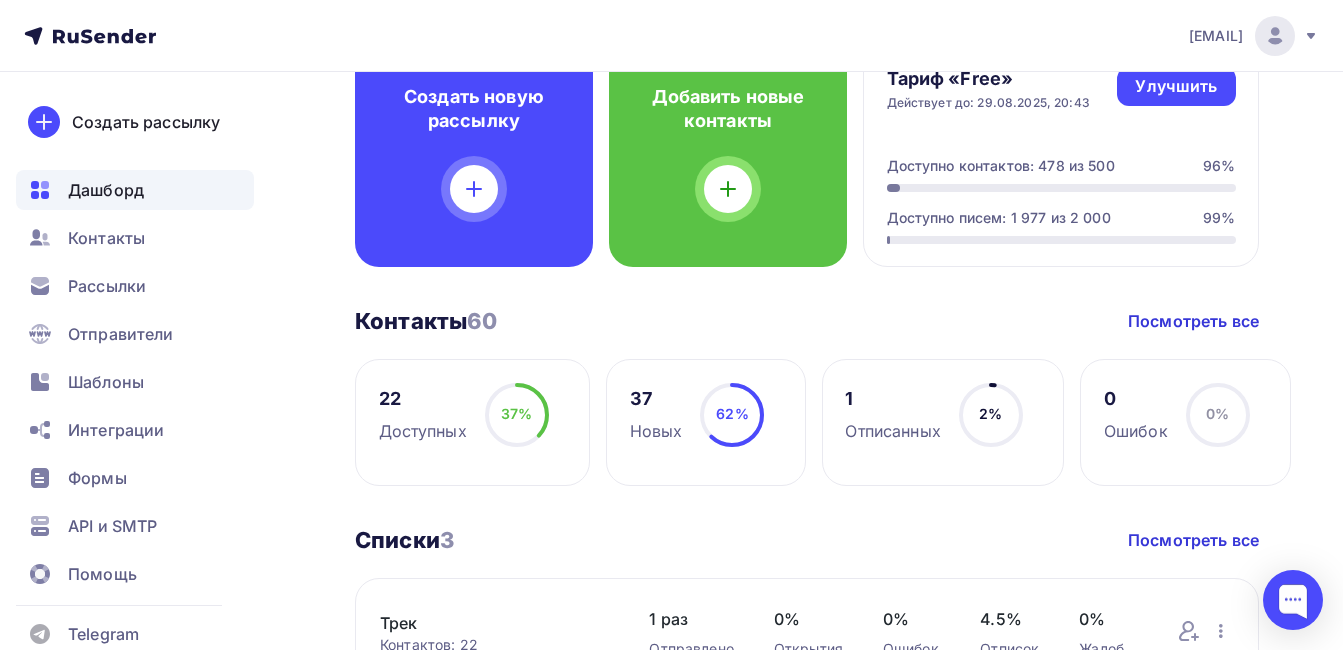 scroll, scrollTop: 0, scrollLeft: 0, axis: both 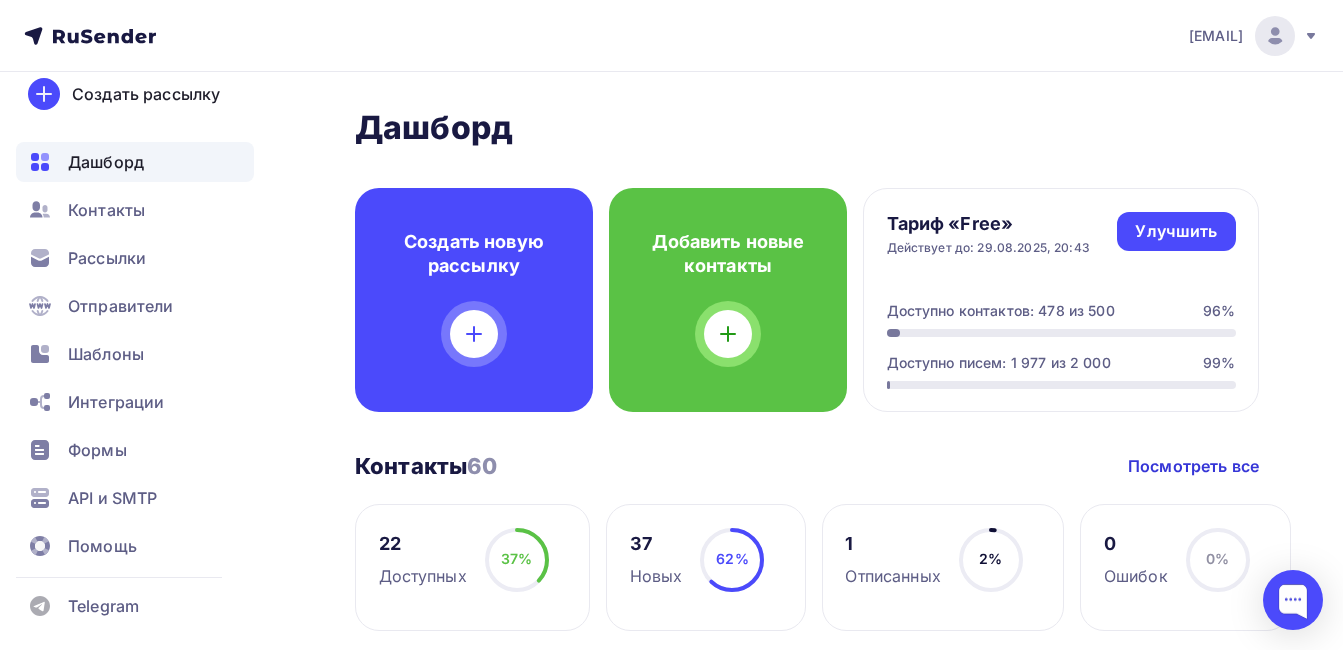click on "Дашборд" at bounding box center (106, 162) 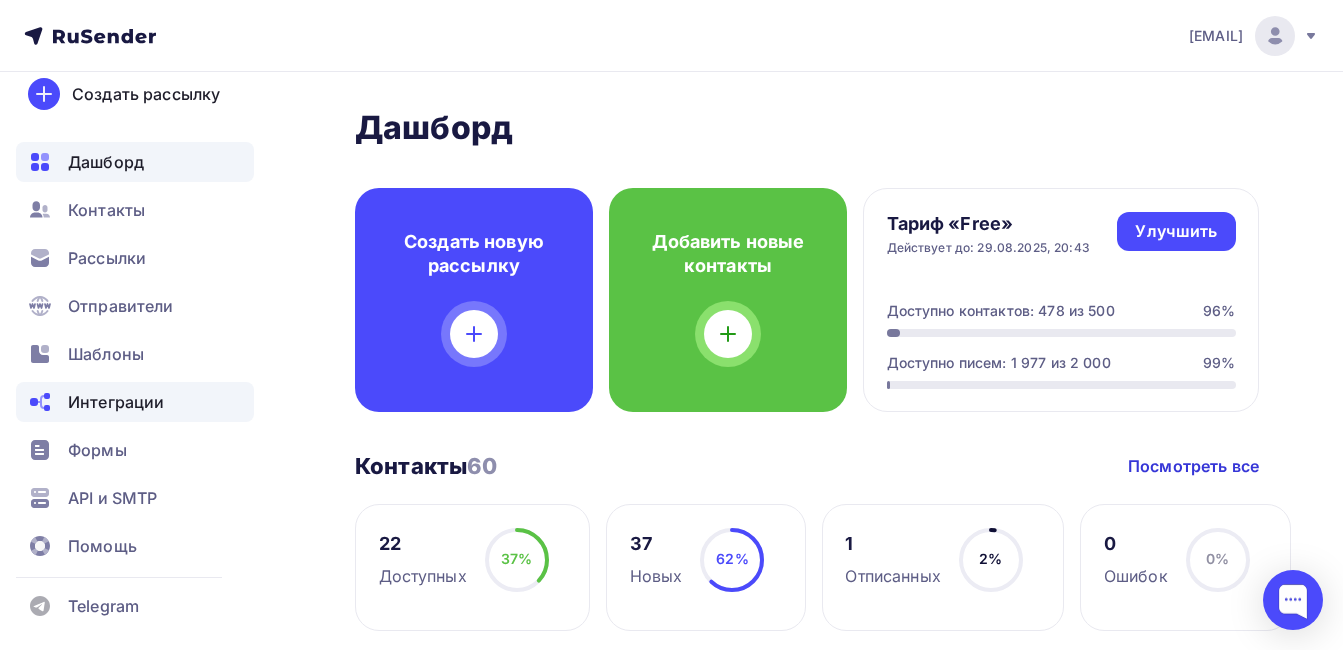 click on "Интеграции" at bounding box center [116, 402] 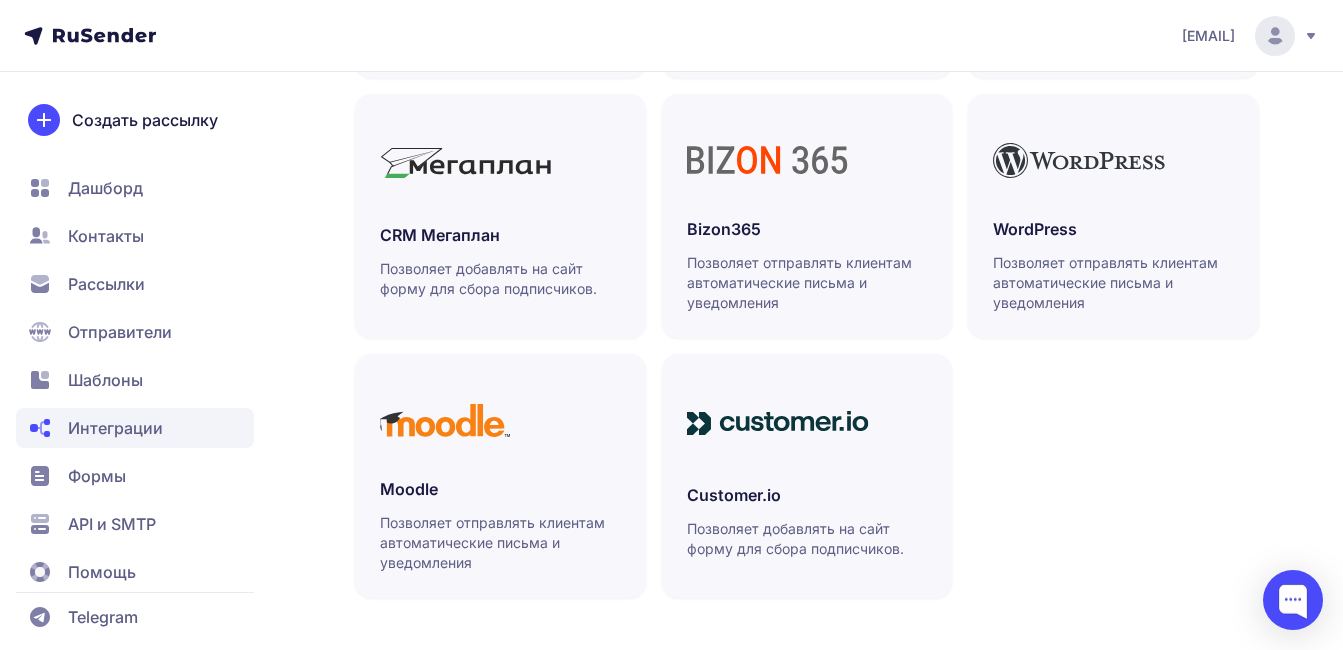 scroll, scrollTop: 971, scrollLeft: 0, axis: vertical 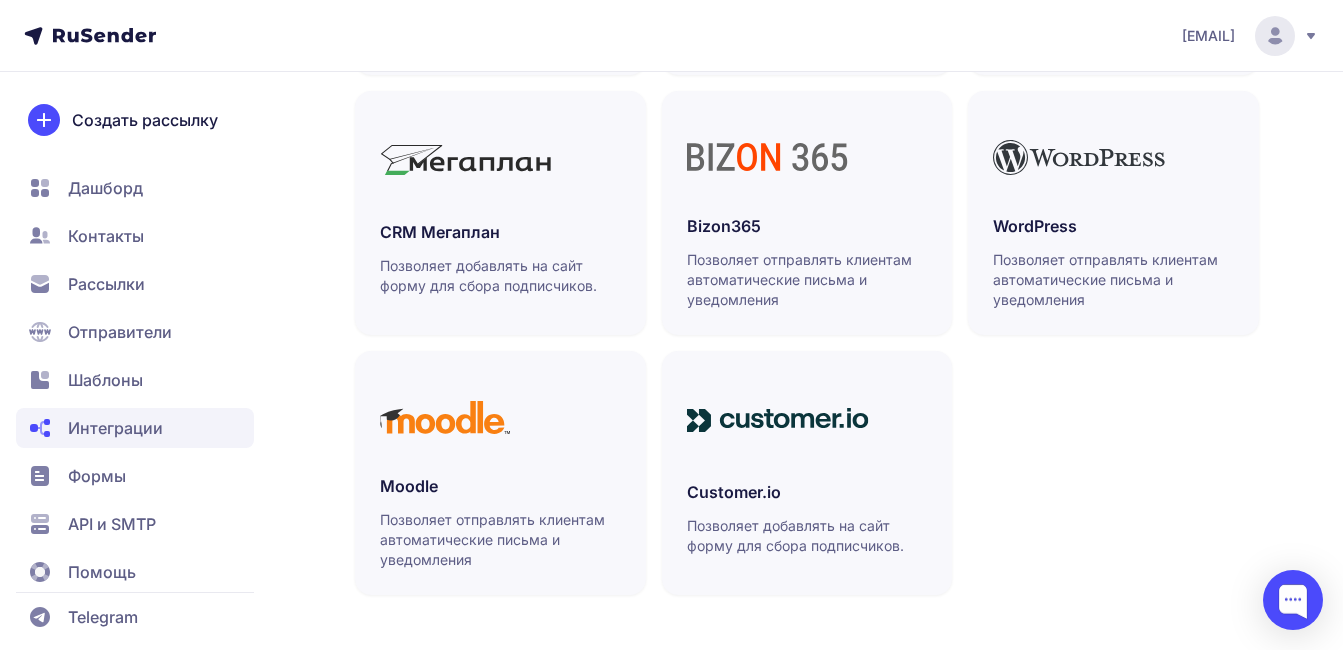 click on "Формы" 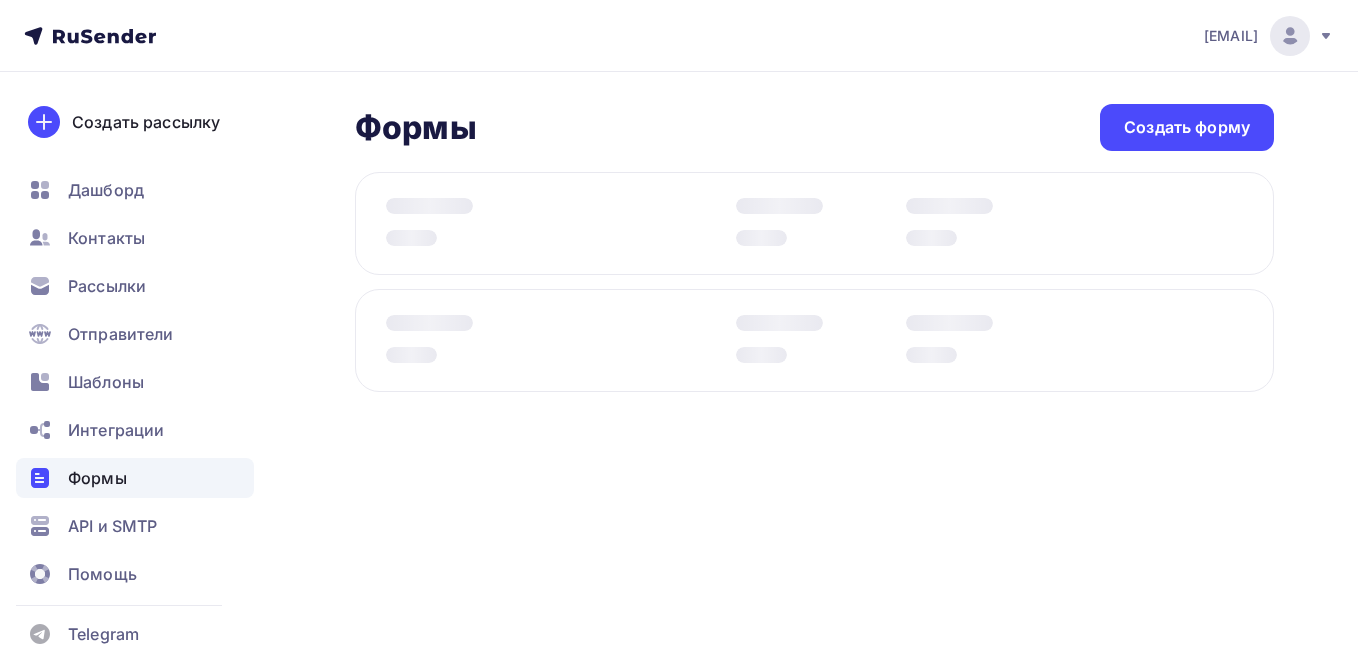 scroll, scrollTop: 0, scrollLeft: 0, axis: both 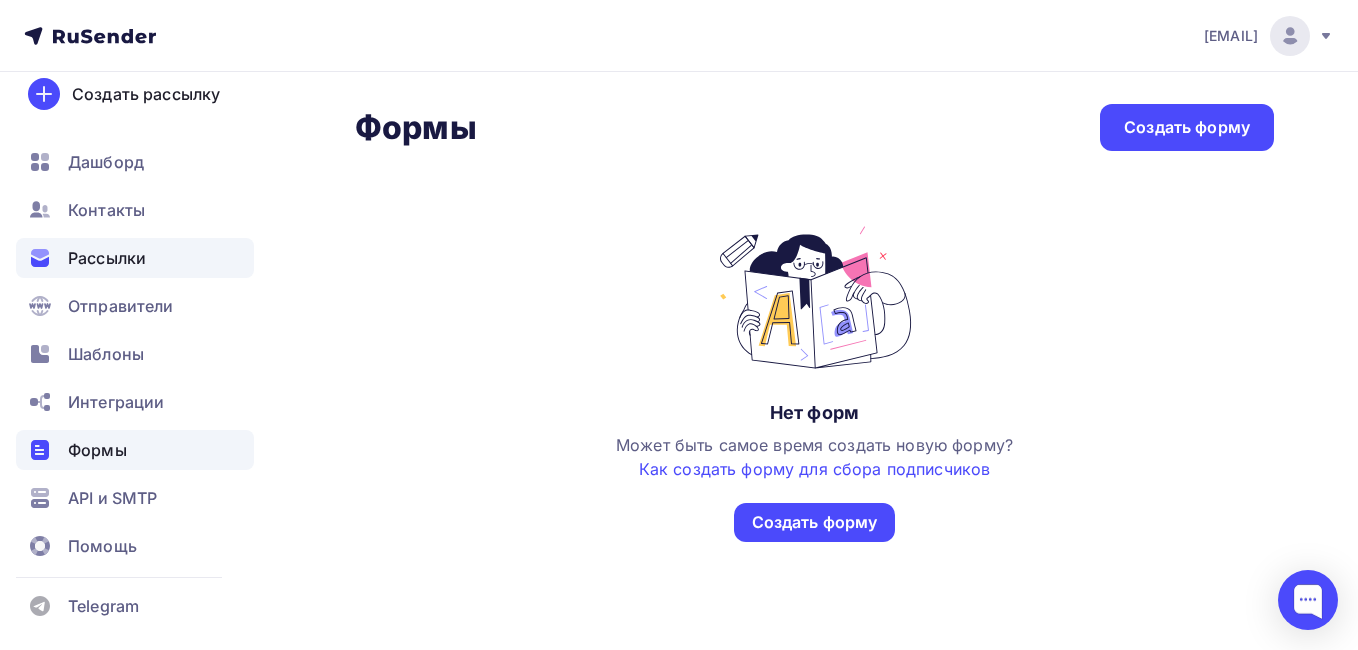 click on "Рассылки" at bounding box center (135, 258) 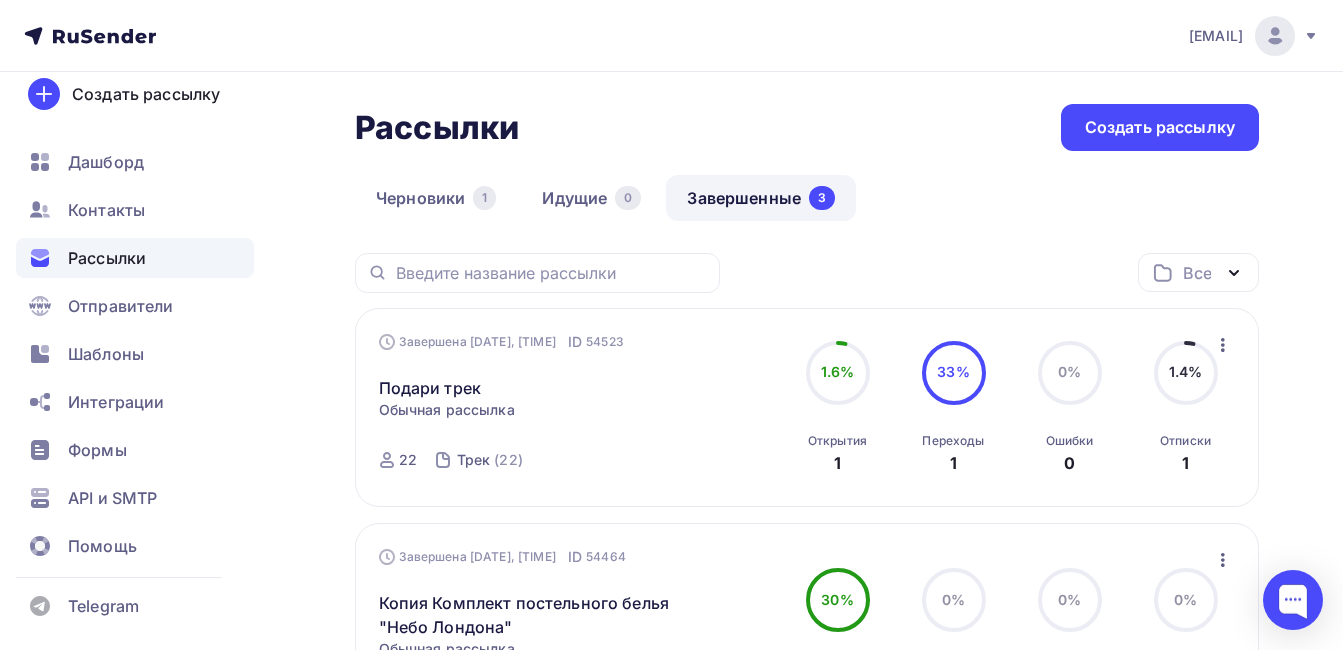 scroll, scrollTop: 556, scrollLeft: 0, axis: vertical 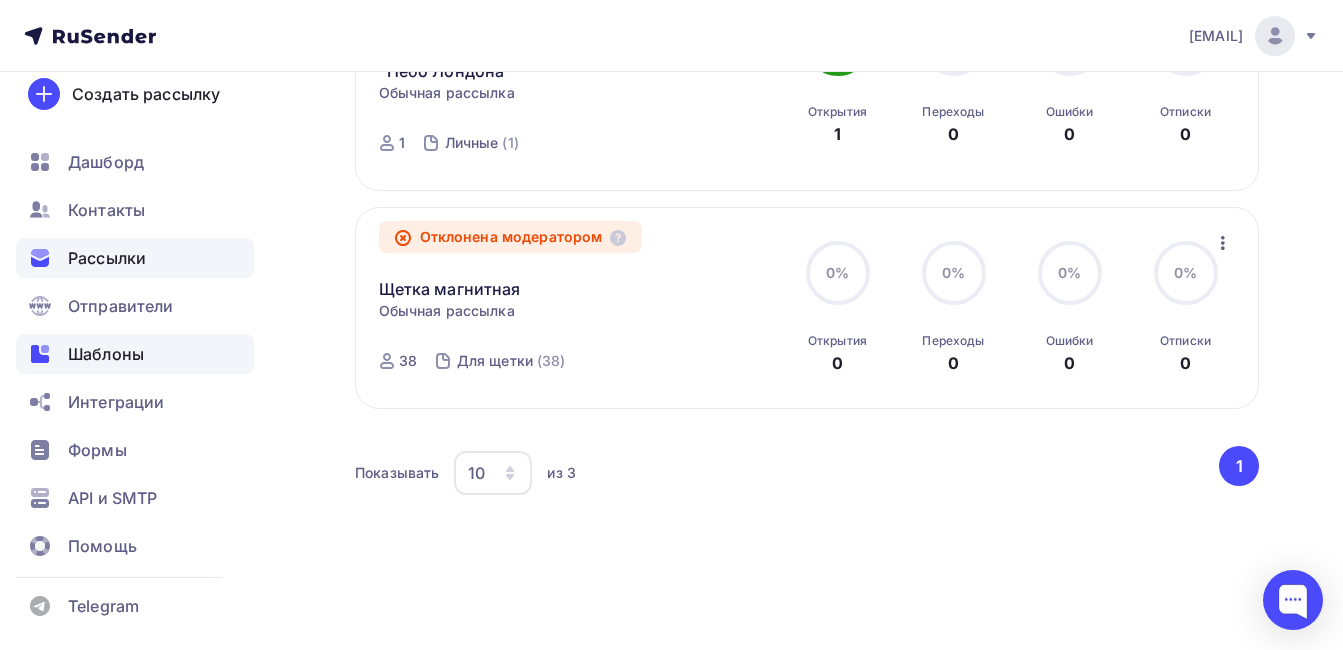 click on "Шаблоны" at bounding box center [135, 354] 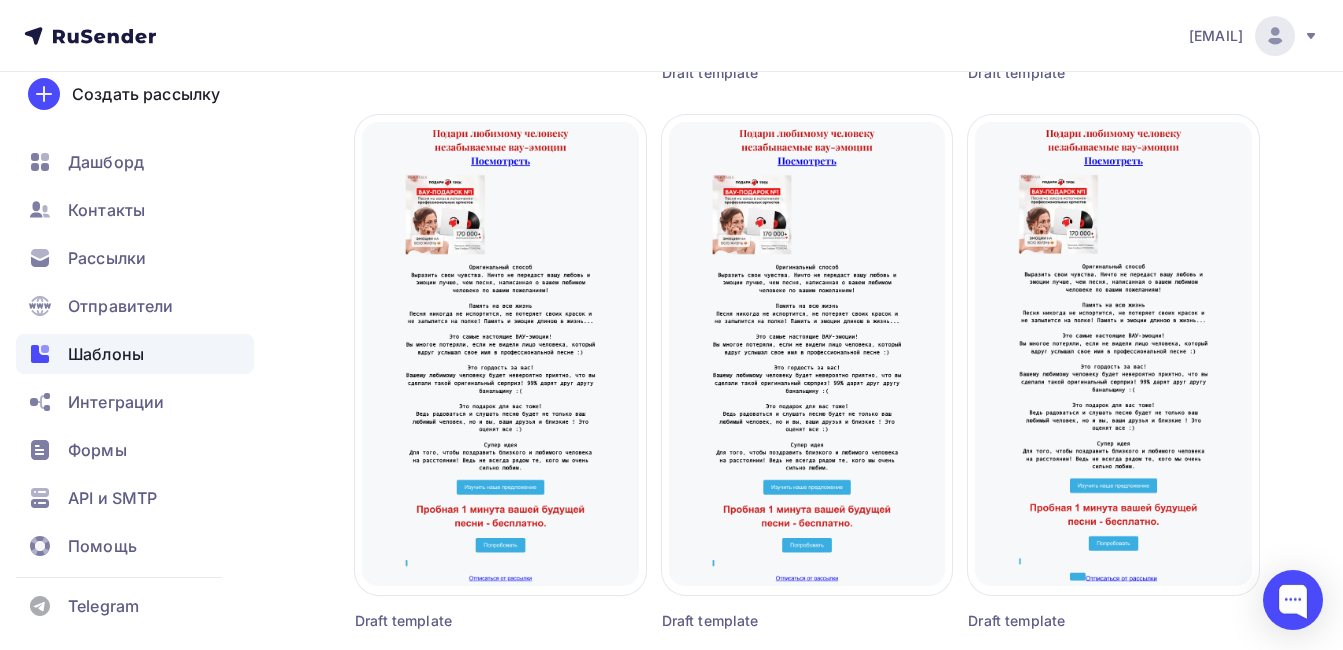 scroll, scrollTop: 688, scrollLeft: 0, axis: vertical 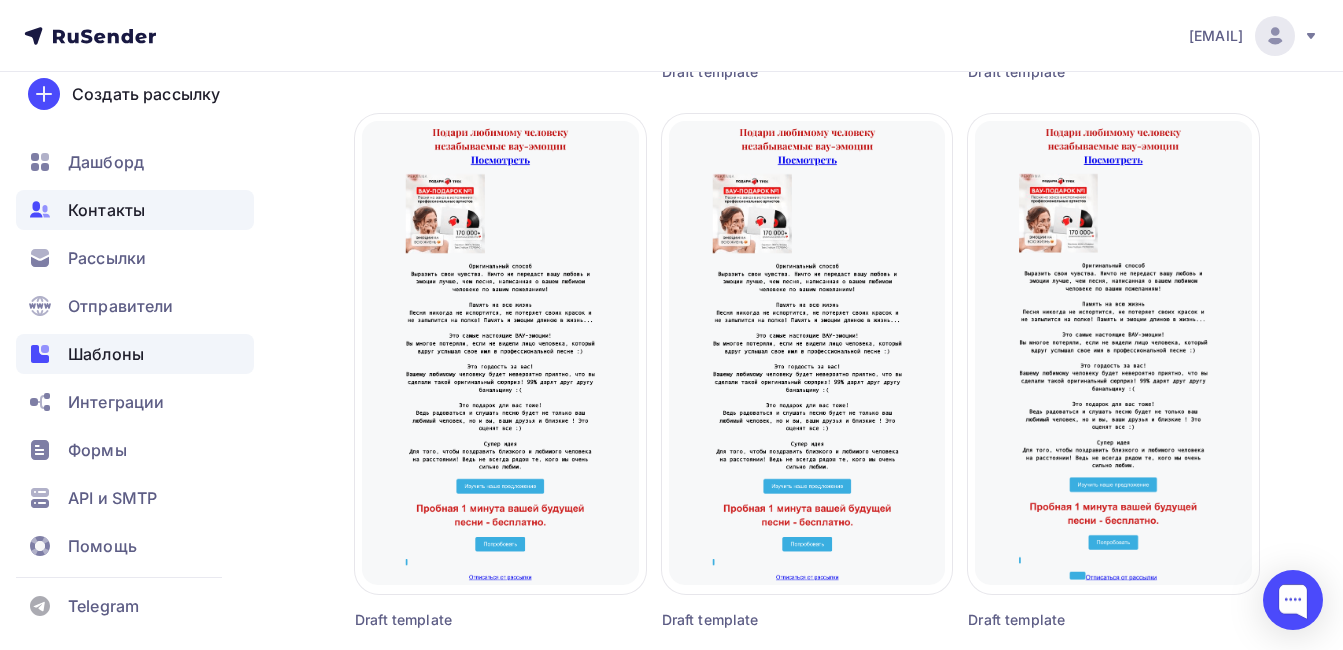 click on "Контакты" at bounding box center [106, 210] 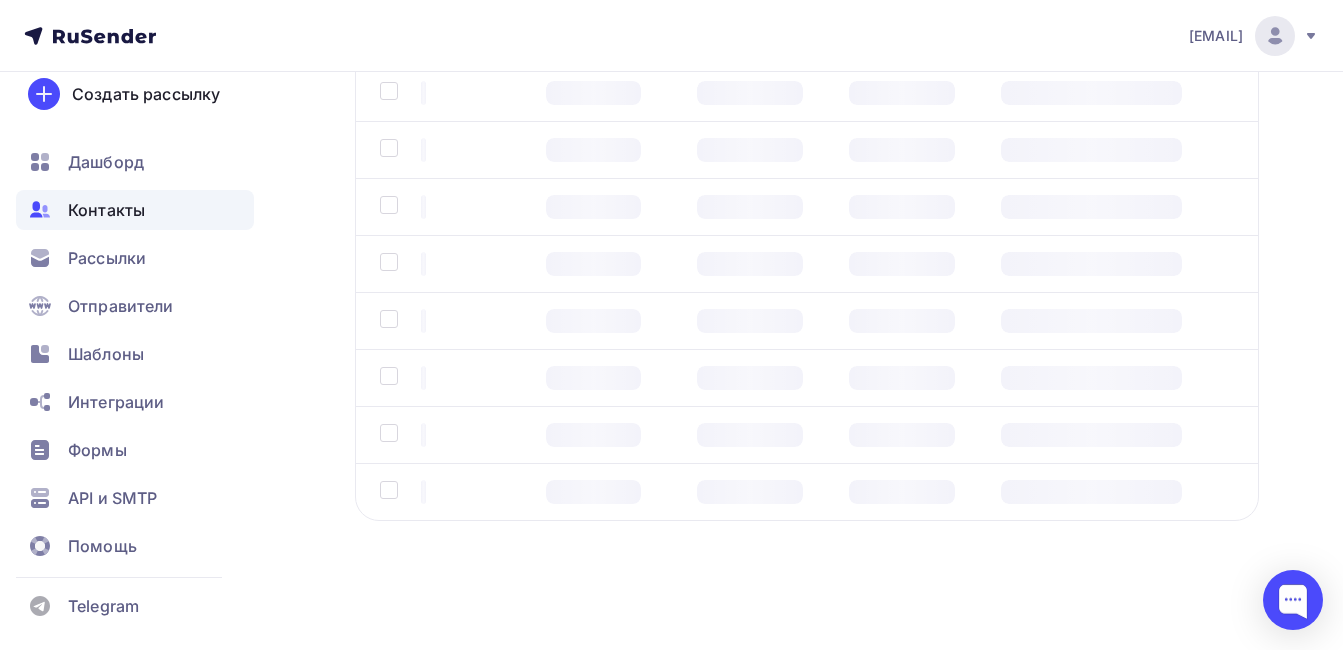 scroll, scrollTop: 0, scrollLeft: 0, axis: both 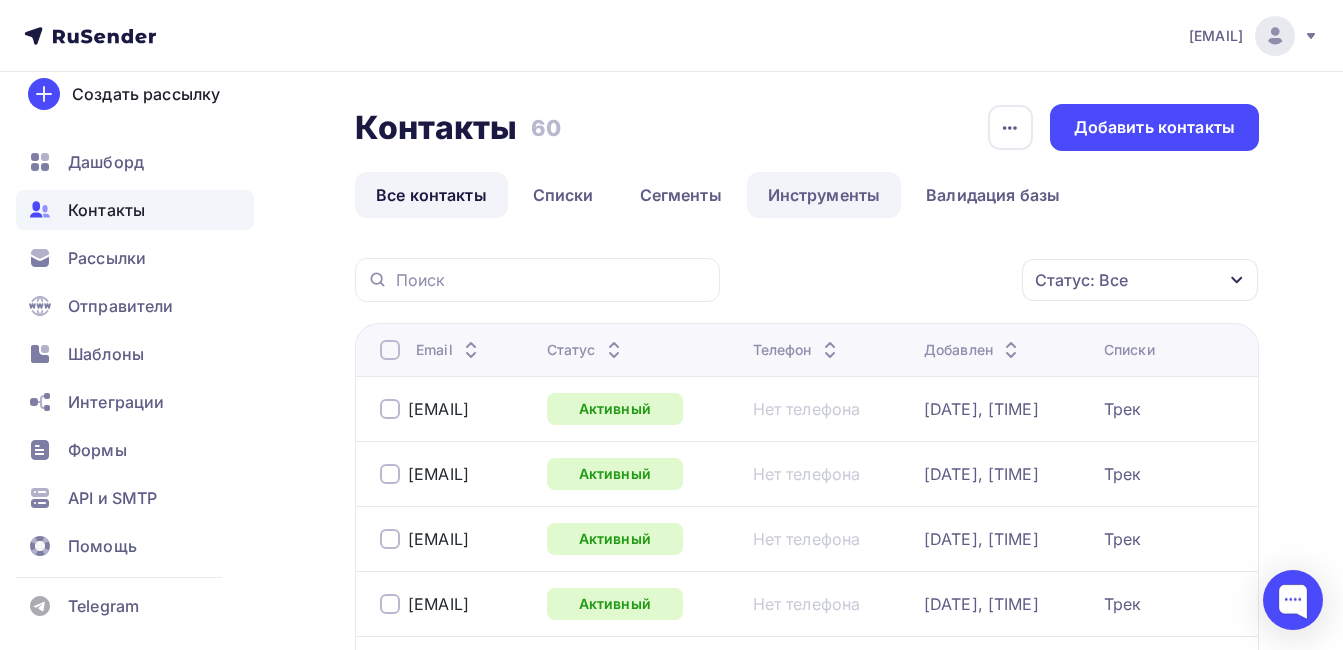 click on "Инструменты" at bounding box center (824, 195) 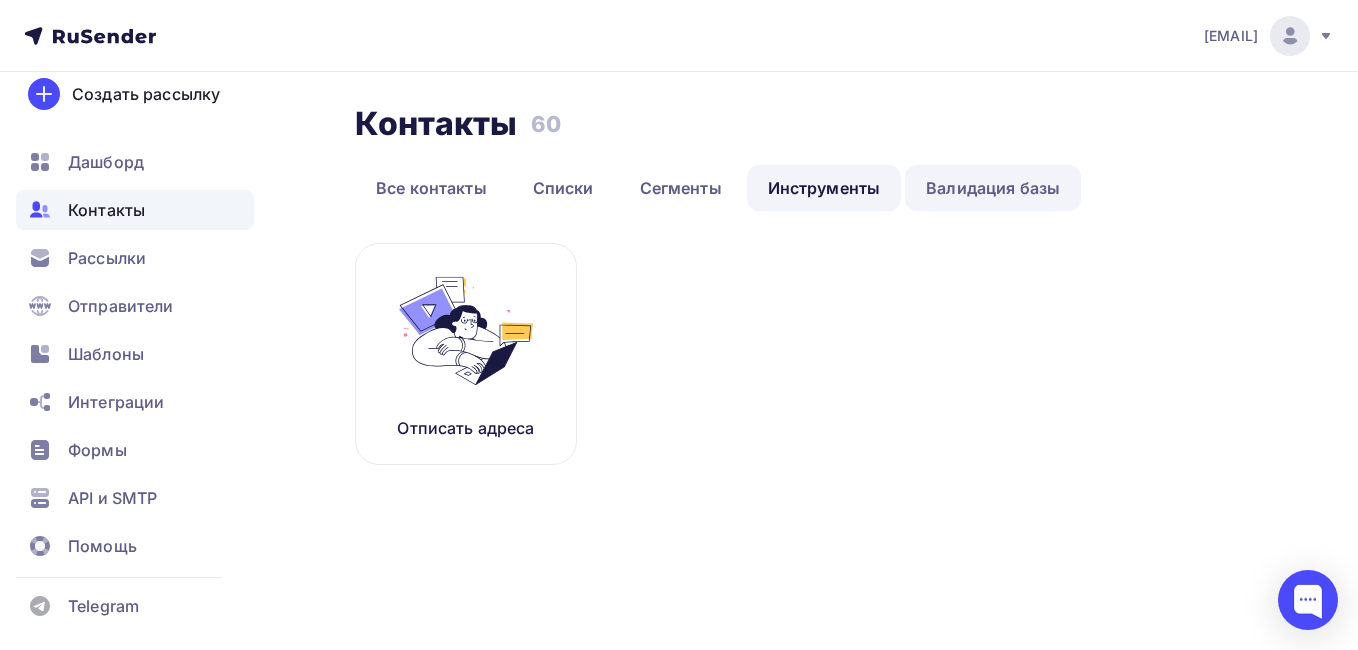 click on "Валидация базы" at bounding box center (993, 188) 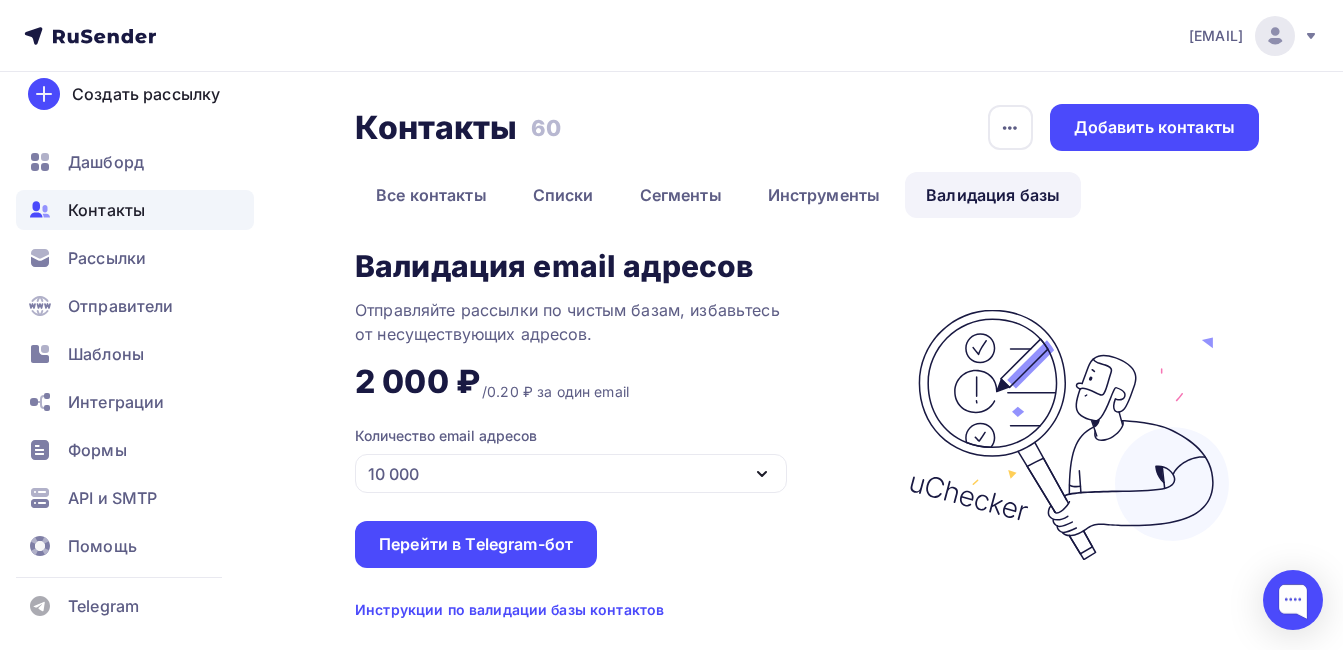scroll, scrollTop: 50, scrollLeft: 0, axis: vertical 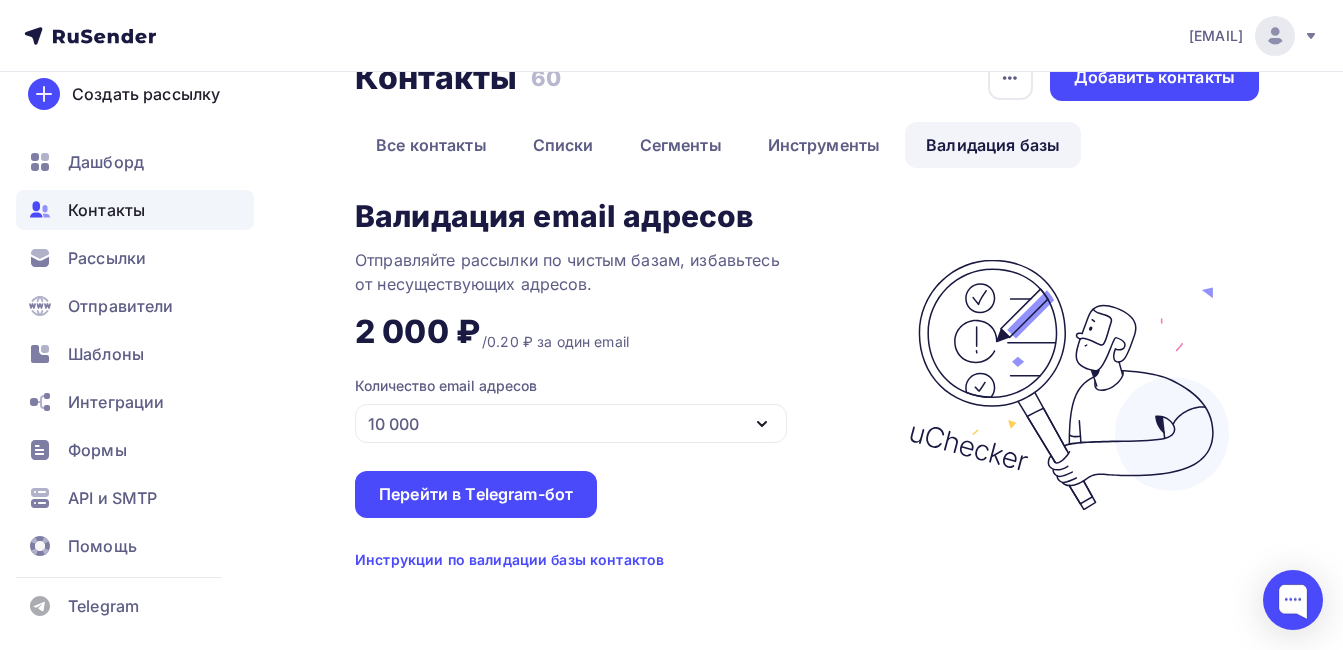 click on "Инструкции по валидации базы контактов" at bounding box center [509, 560] 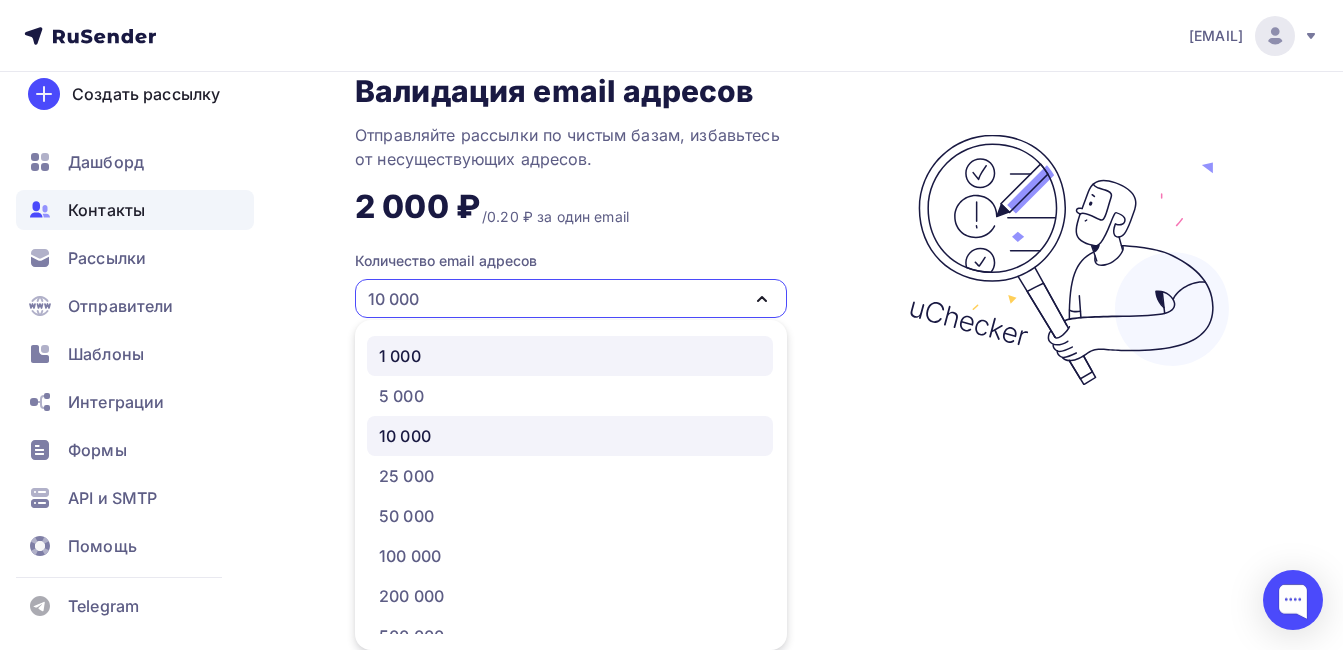 click on "1 000" at bounding box center (570, 356) 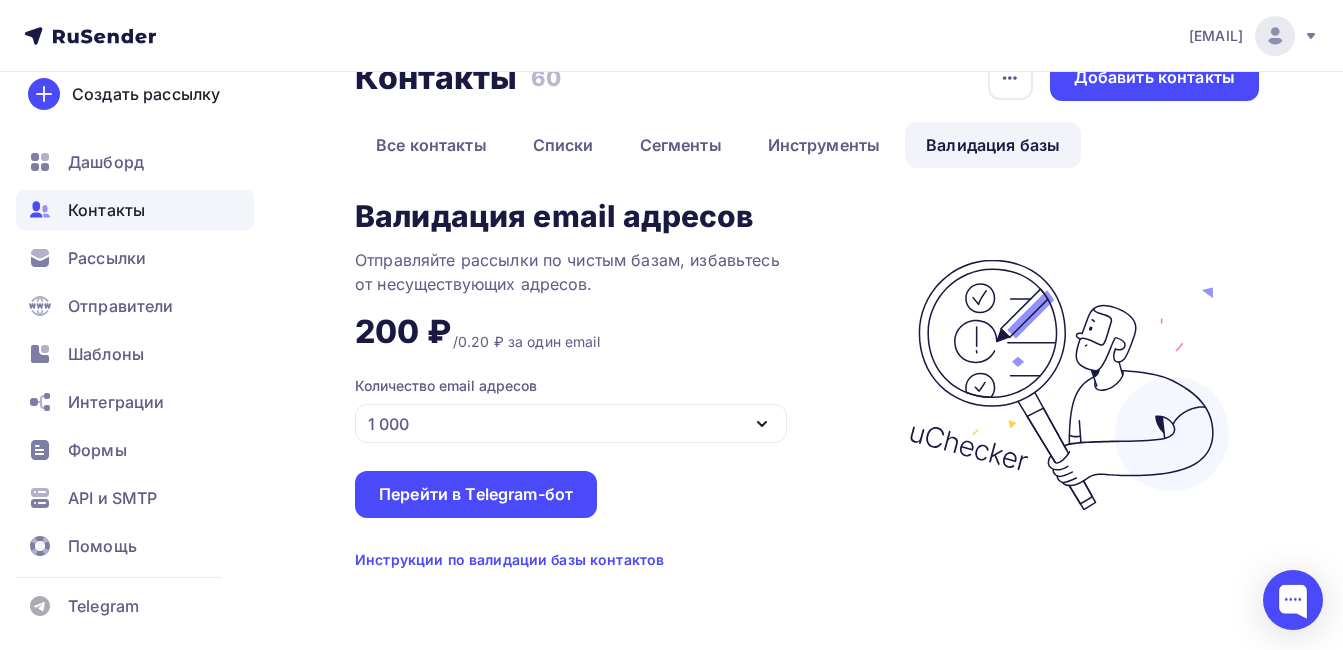 scroll, scrollTop: 0, scrollLeft: 0, axis: both 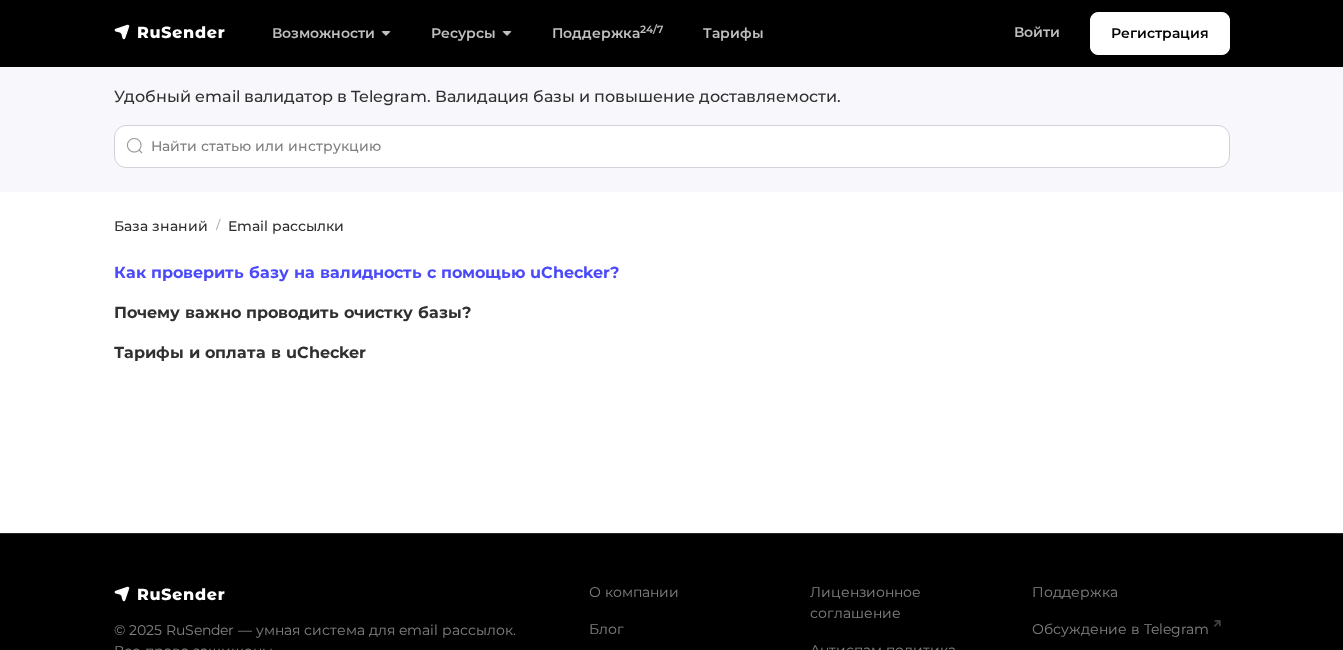 click on "Как проверить базу на валидность с помощью uChecker?" at bounding box center (366, 272) 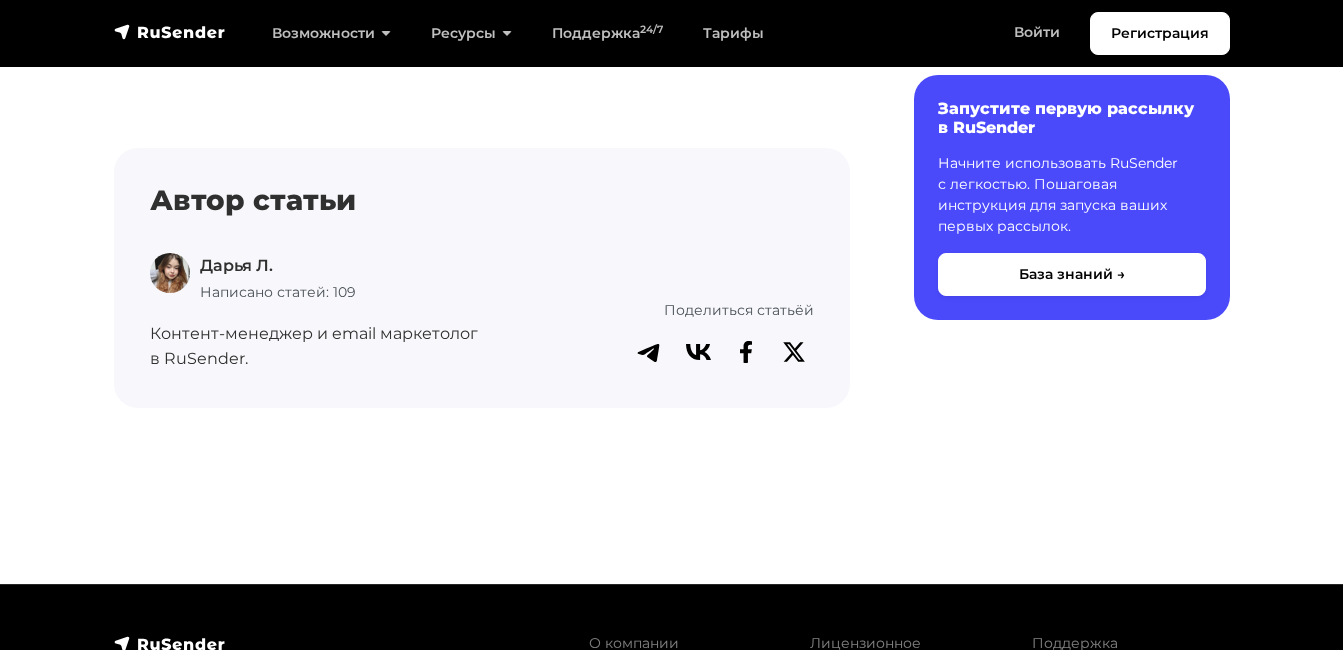 scroll, scrollTop: 5574, scrollLeft: 0, axis: vertical 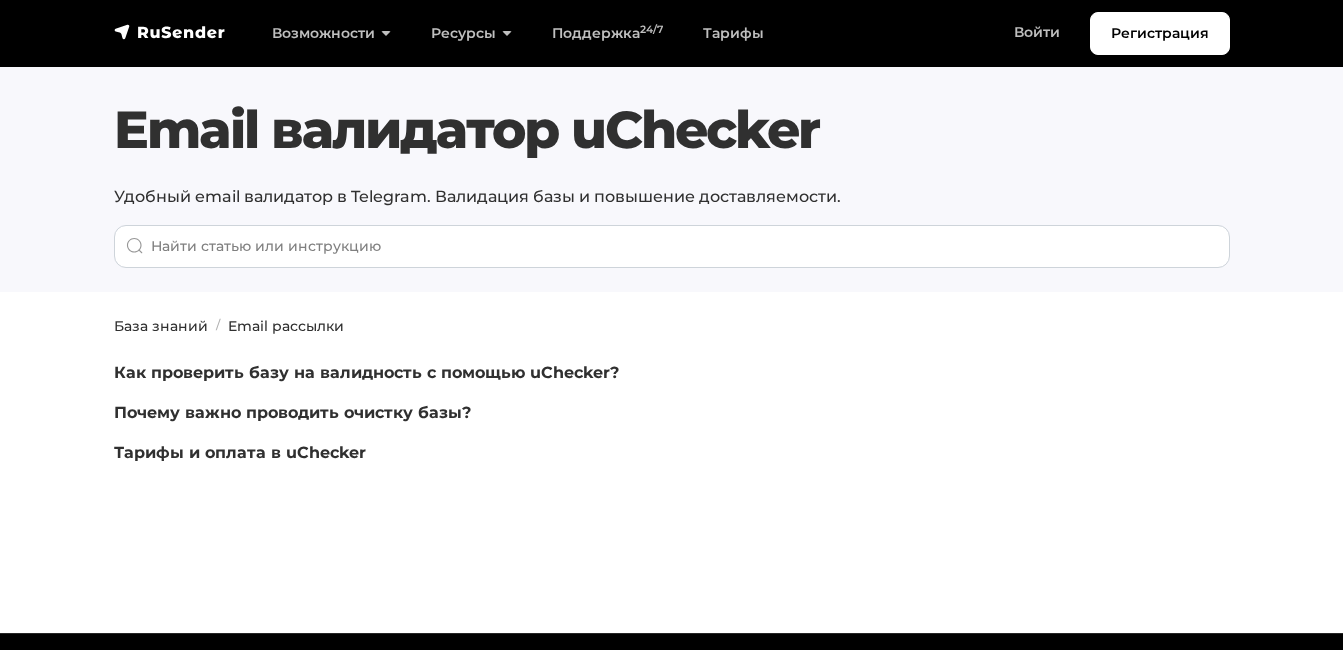 click on "Тарифы и оплата в uChecker" at bounding box center (482, 453) 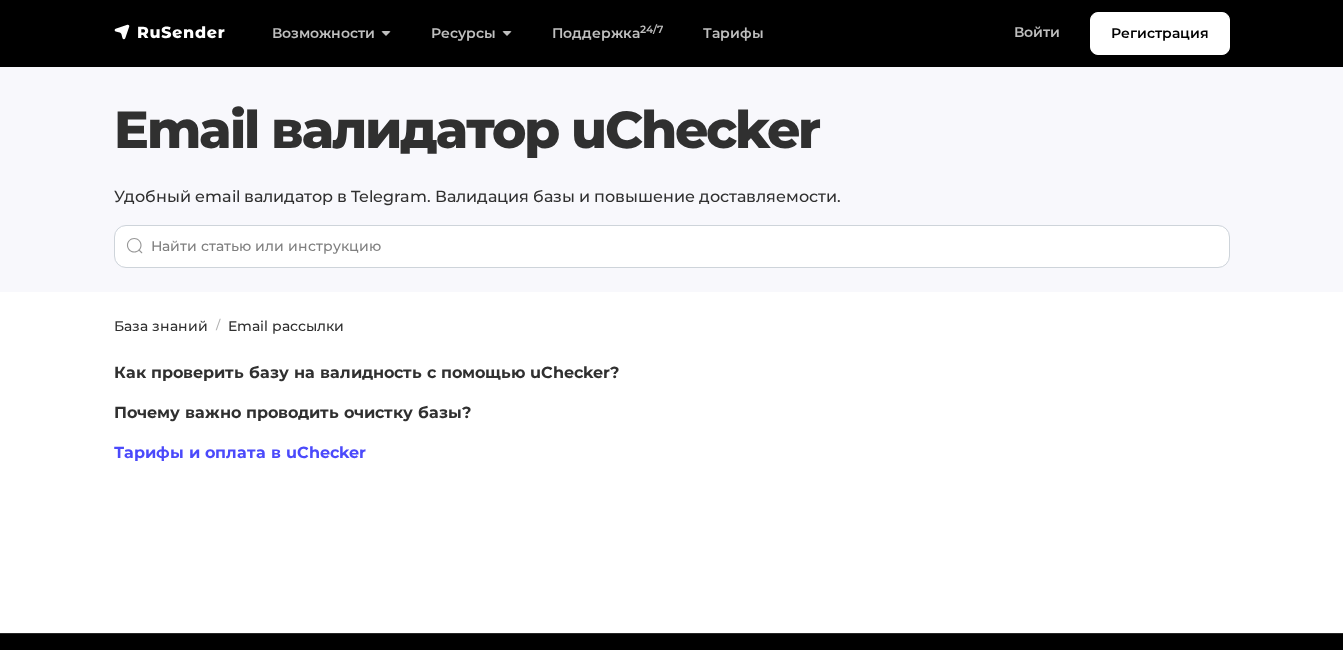 click on "Тарифы и оплата в uChecker" at bounding box center [240, 452] 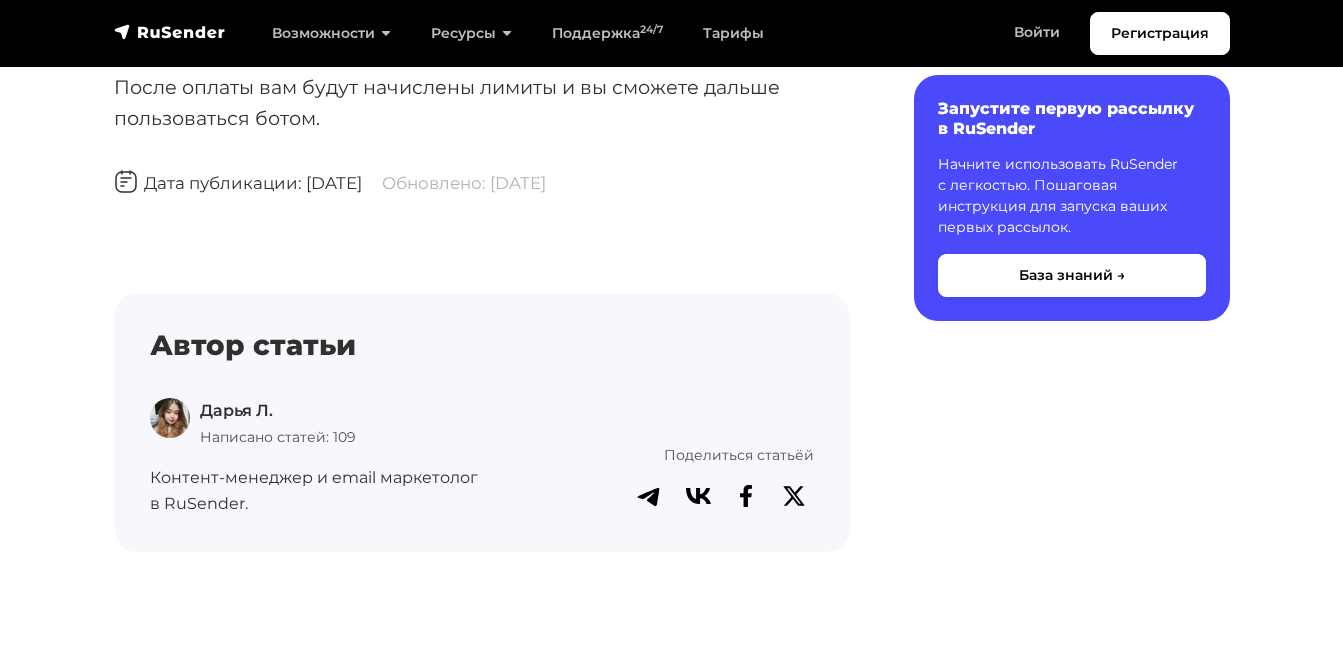 scroll, scrollTop: 4631, scrollLeft: 0, axis: vertical 